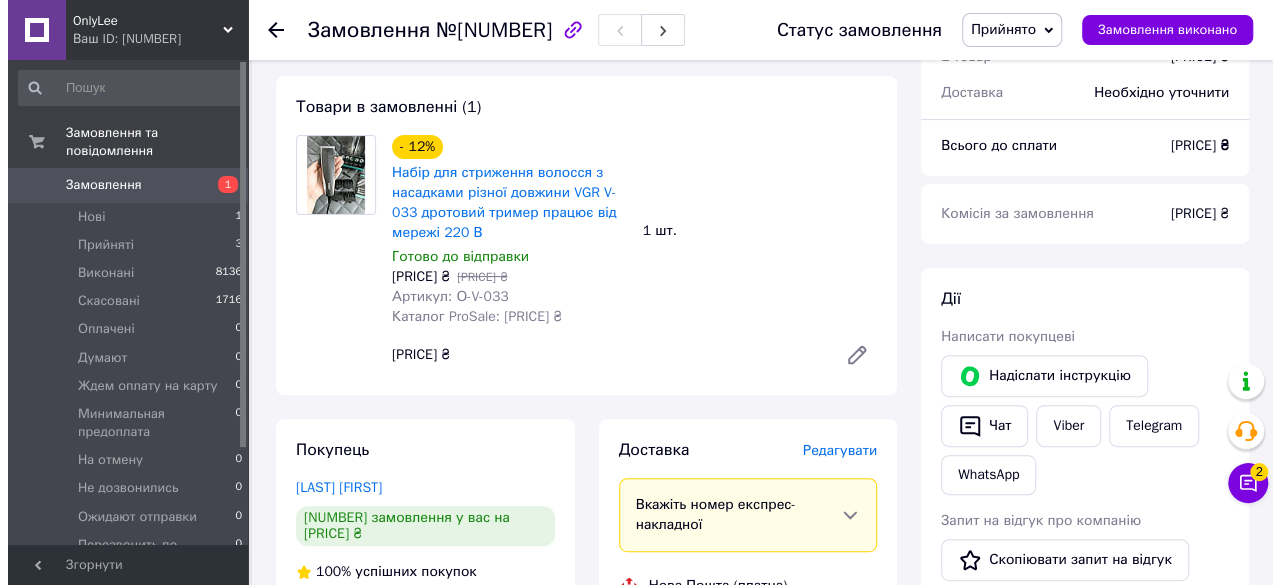 scroll, scrollTop: 300, scrollLeft: 0, axis: vertical 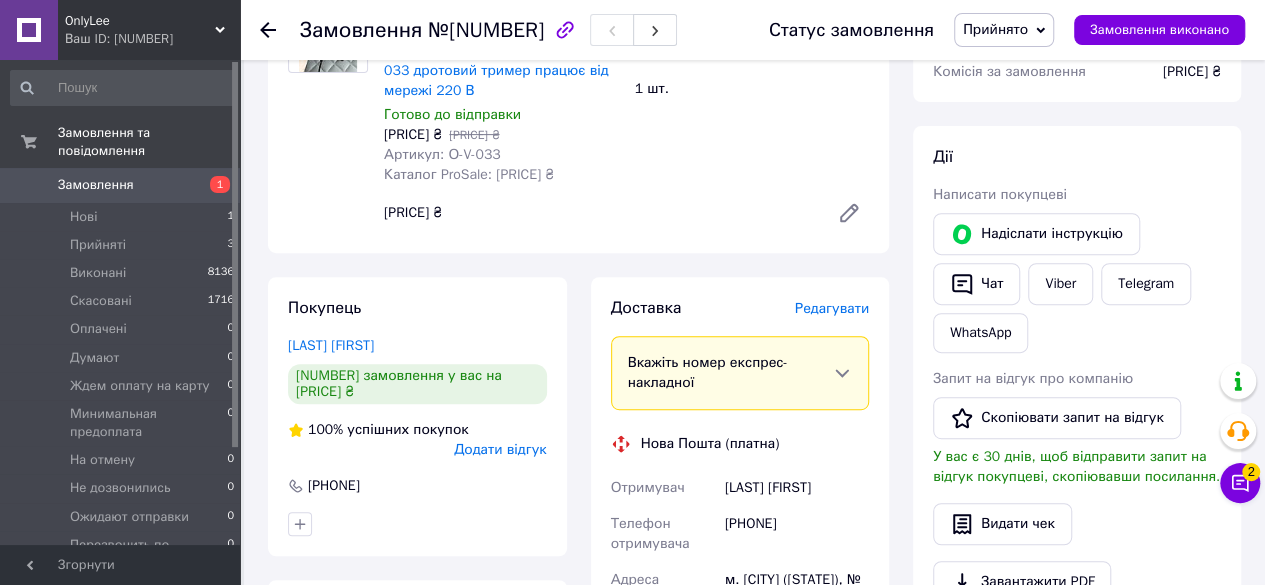 click on "Редагувати" at bounding box center (832, 308) 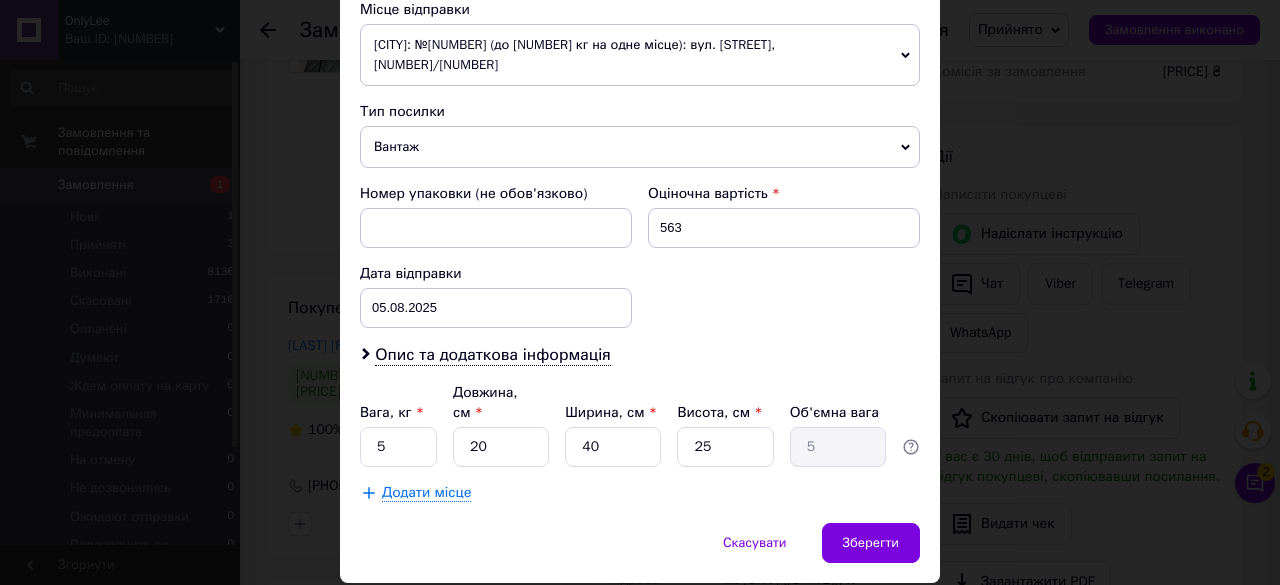scroll, scrollTop: 734, scrollLeft: 0, axis: vertical 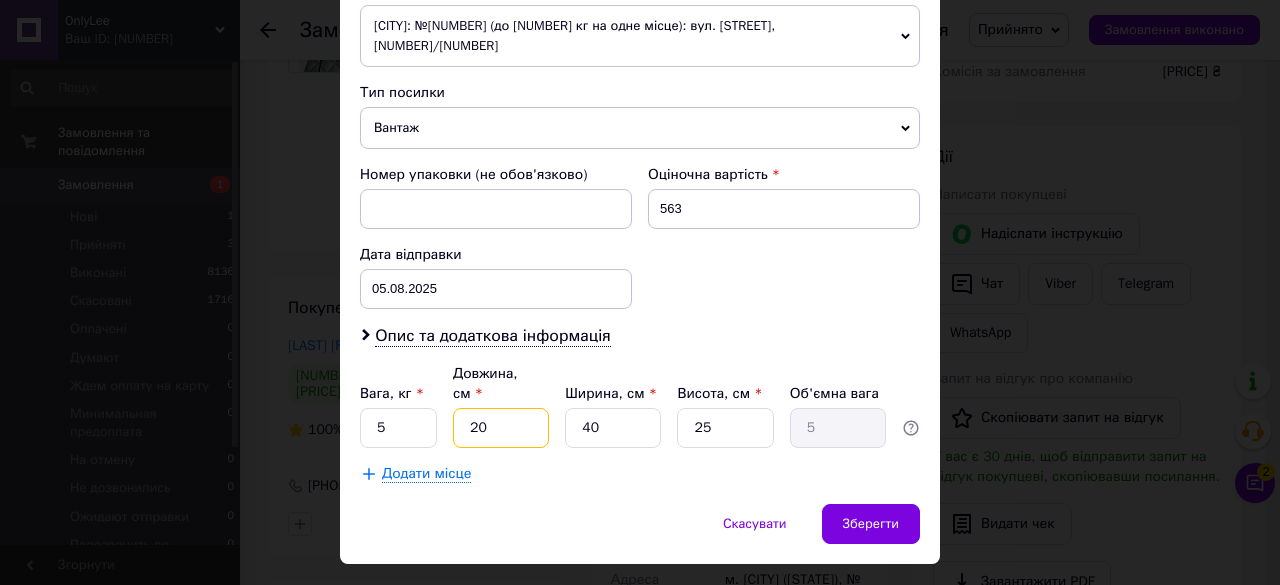 click on "20" at bounding box center (501, 428) 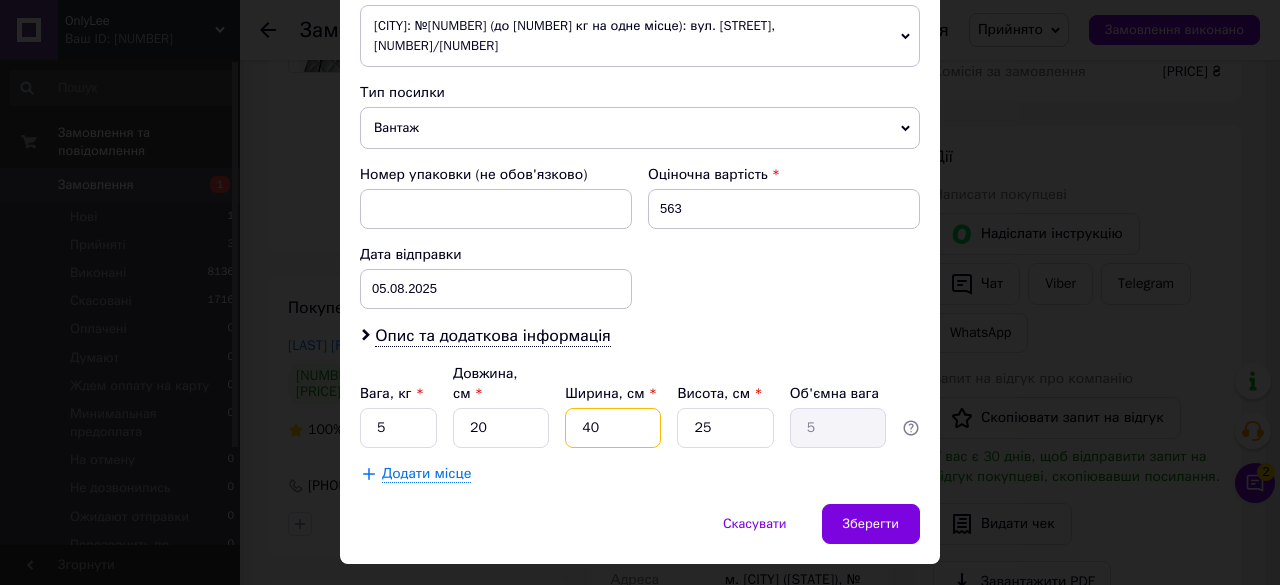 click on "40" at bounding box center [613, 428] 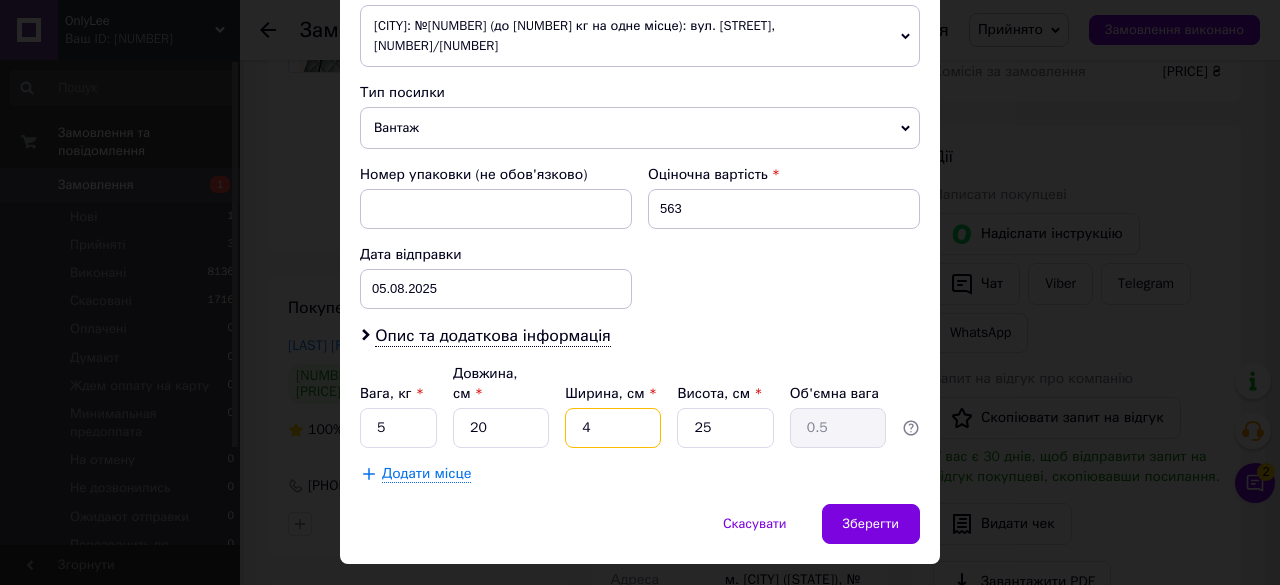 type 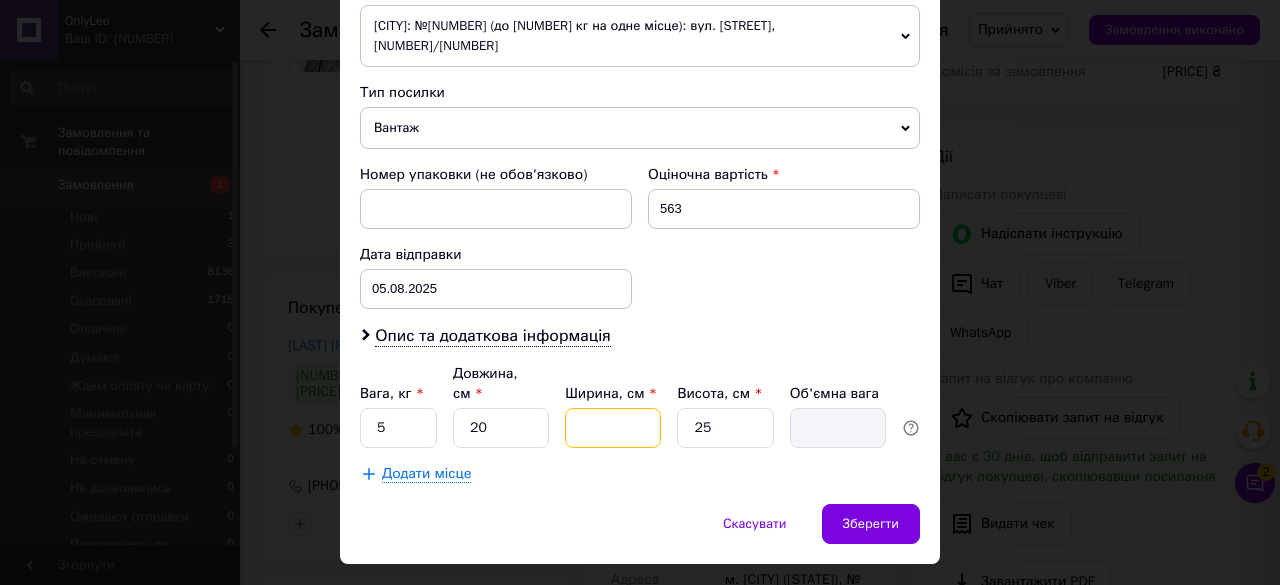 type on "2" 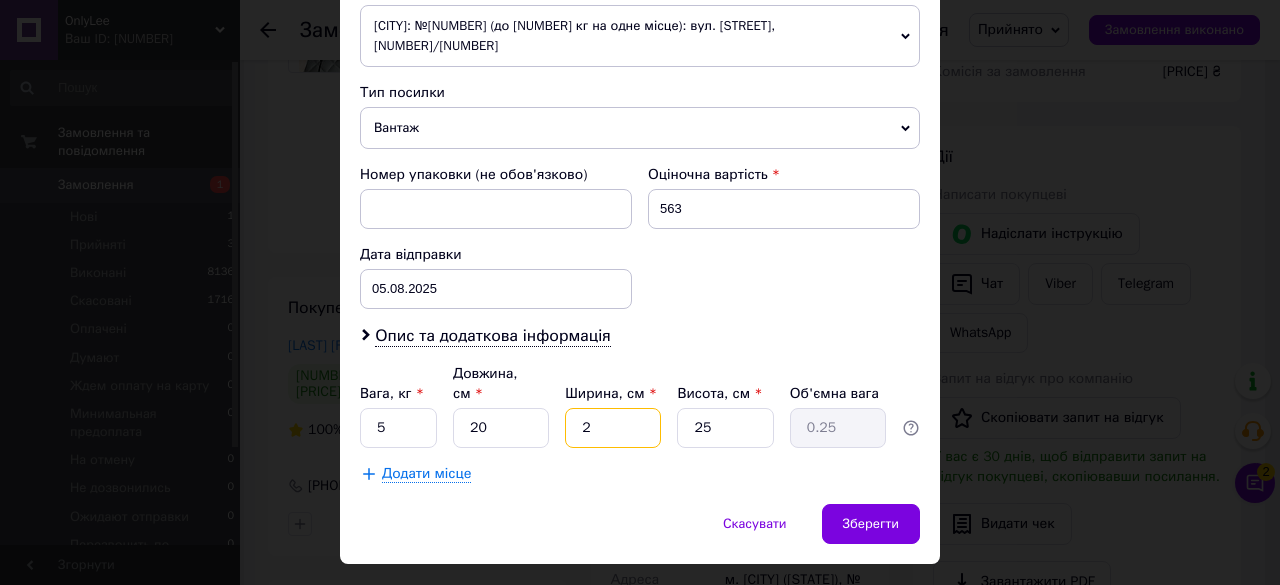 type on "20" 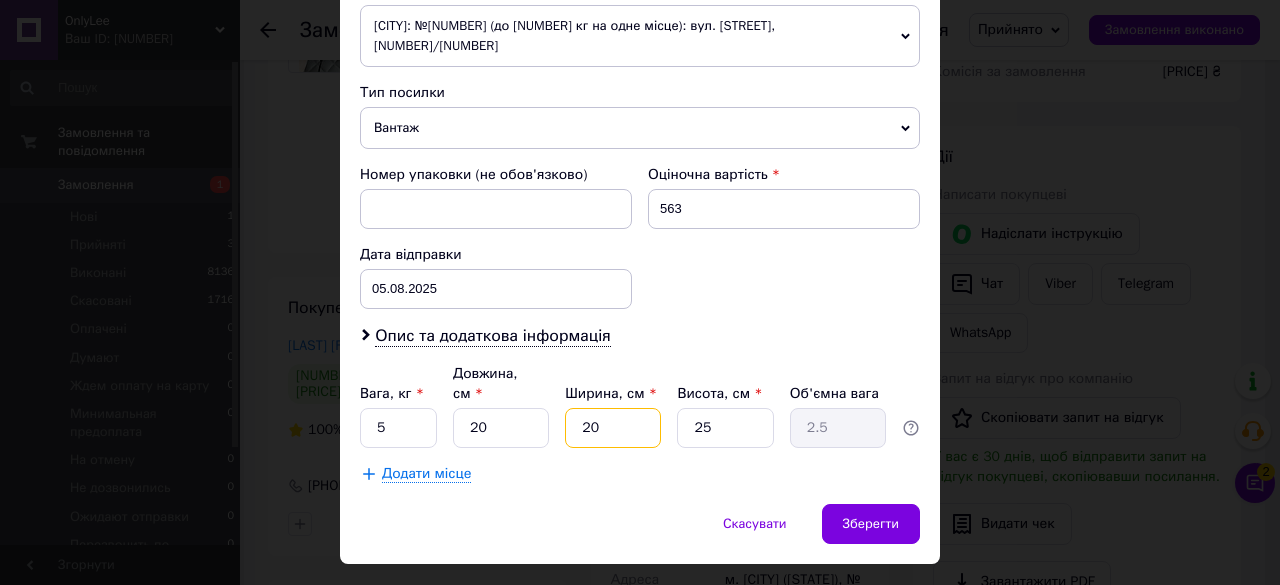 type on "20" 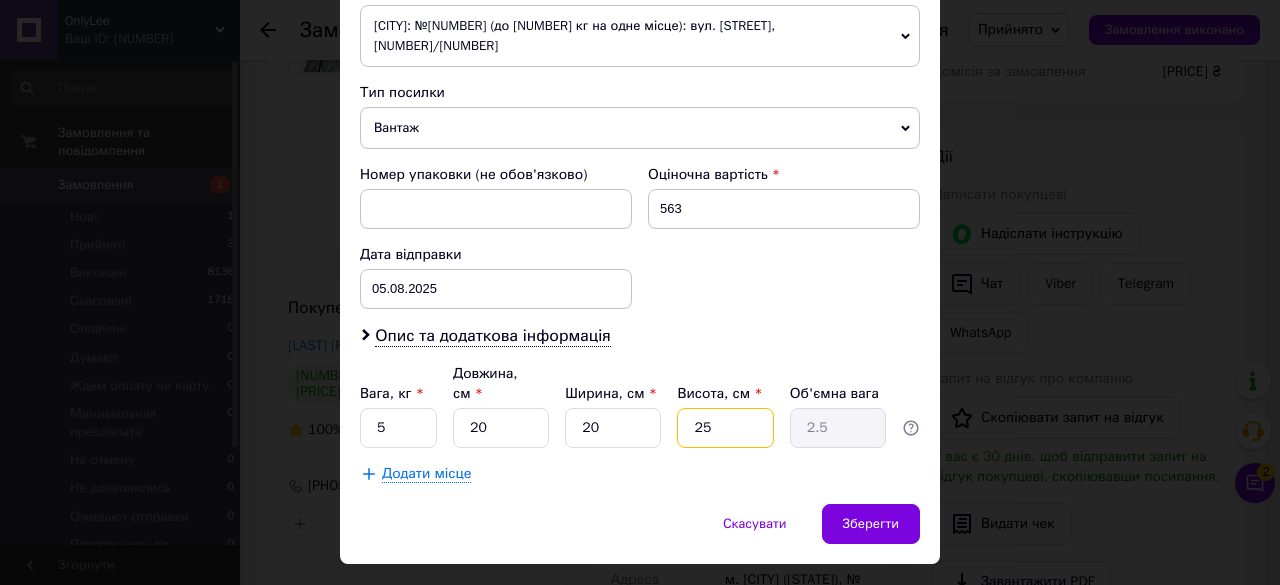 type on "1" 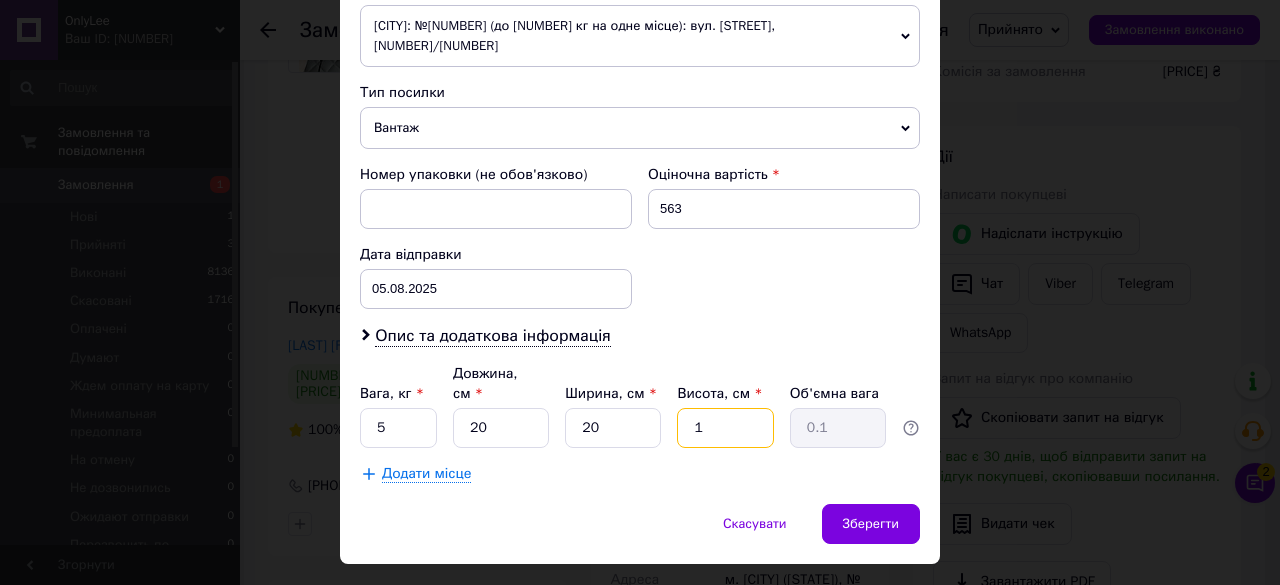 type on "10" 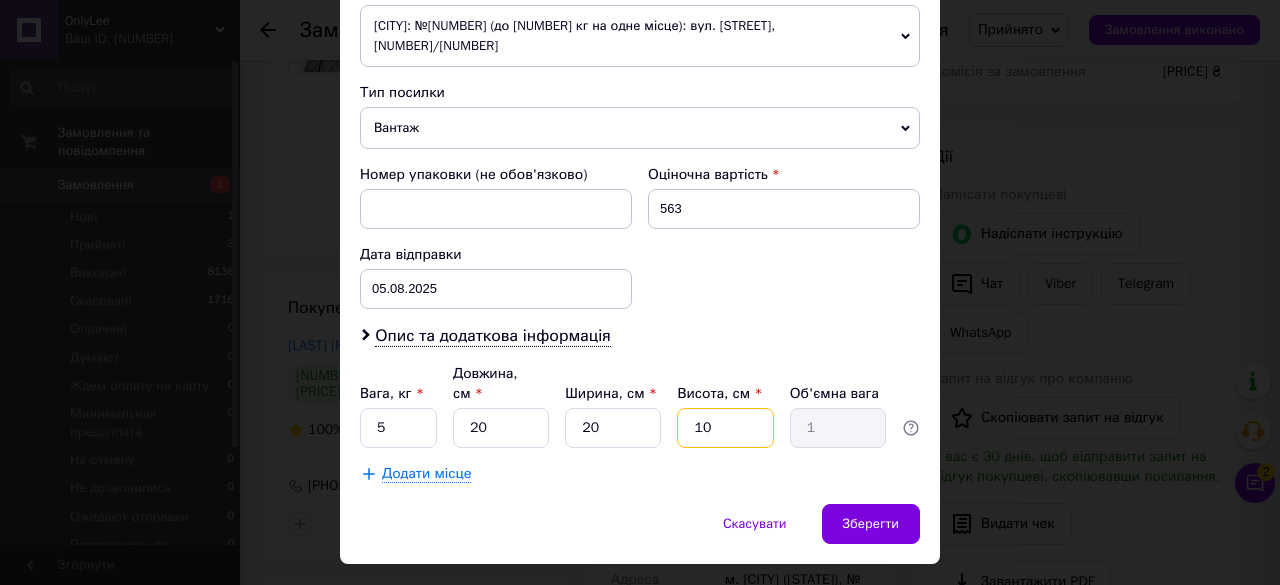 type on "10" 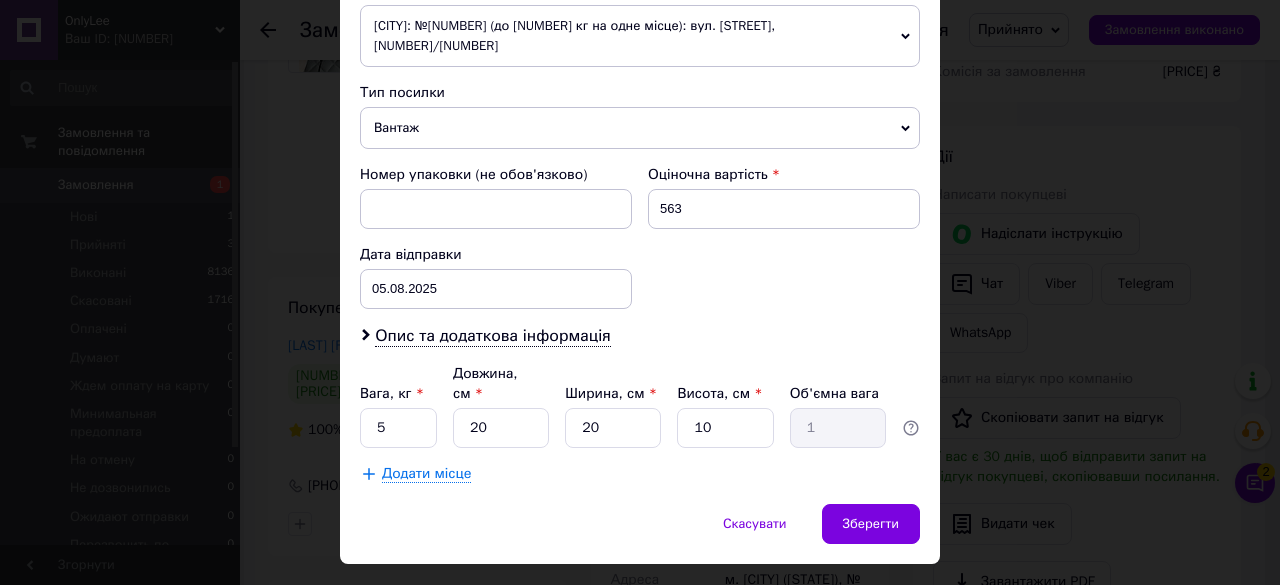 type 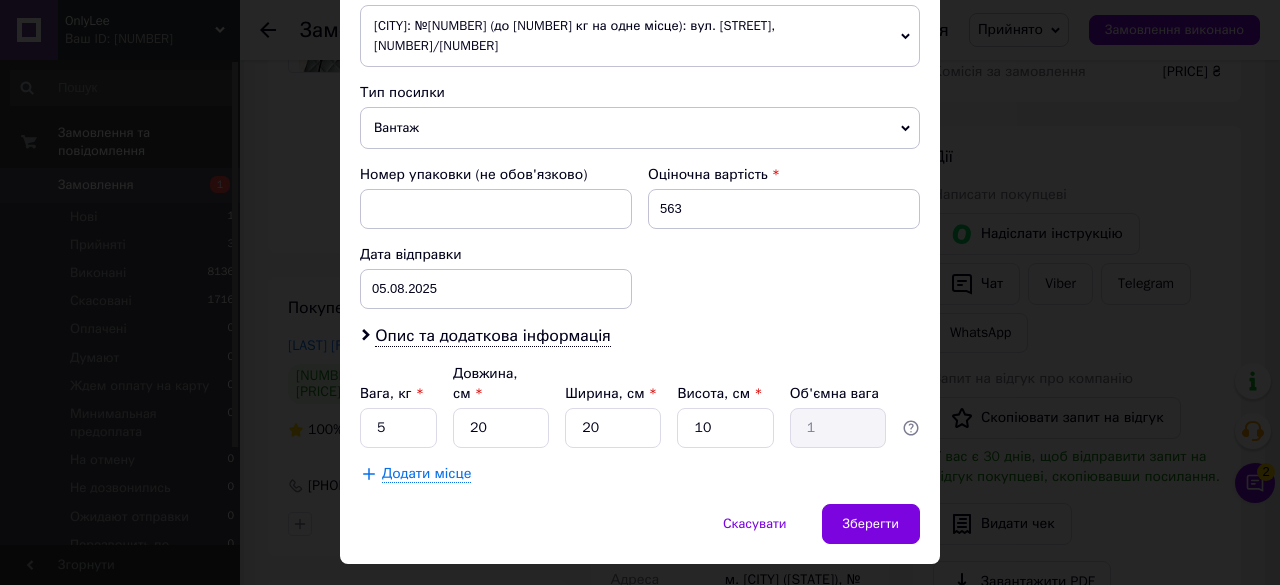 click on "Вага, кг   * 5 Довжина, см   * 20 Ширина, см   * 20 Висота, см   * 10 Об'ємна вага 1" at bounding box center [640, 406] 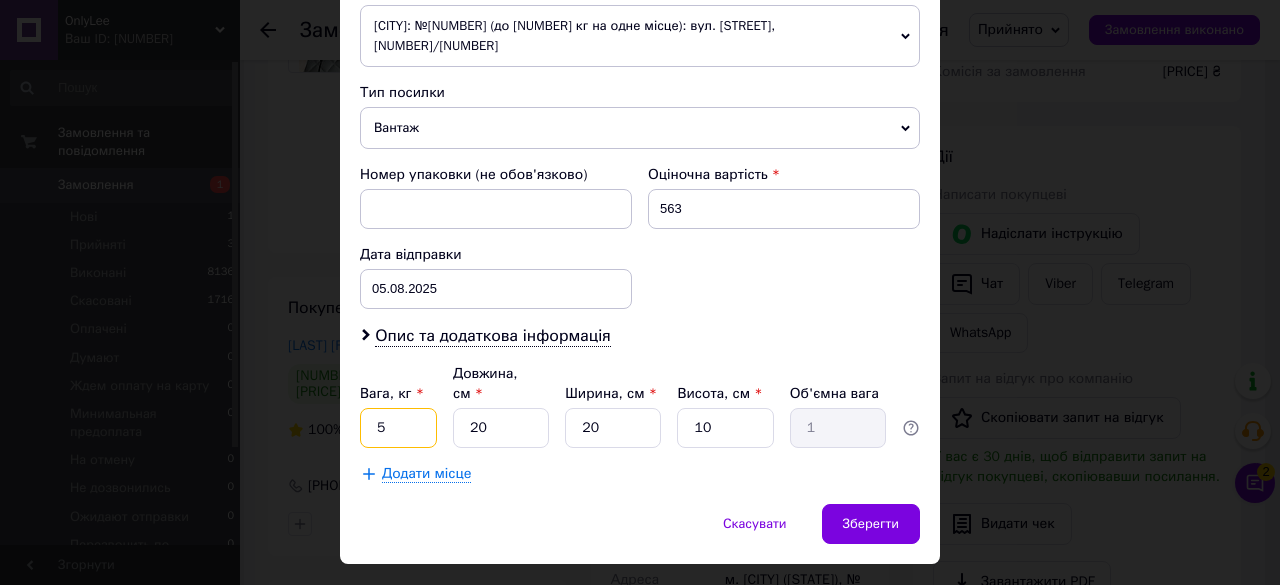 click on "5" at bounding box center [398, 428] 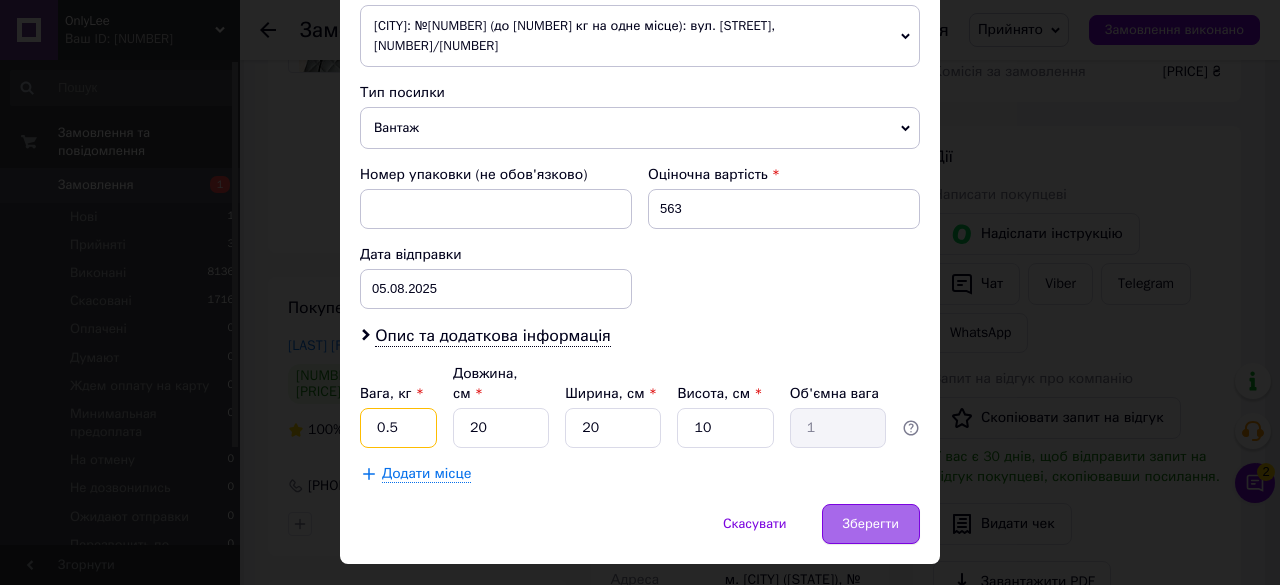 type on "0.5" 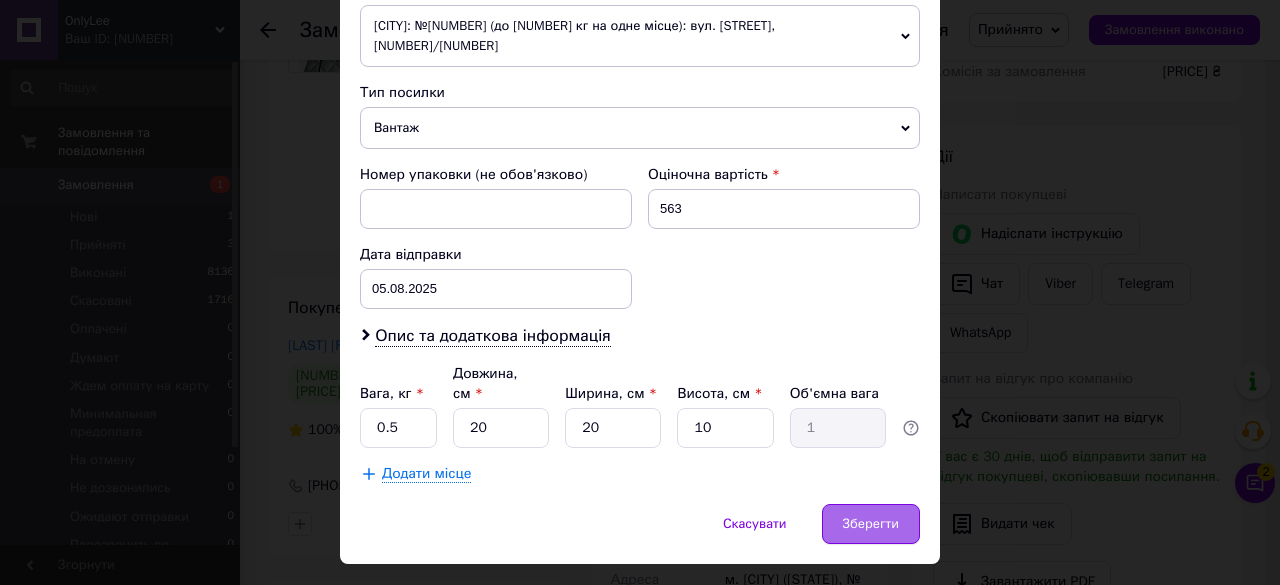 click on "Зберегти" at bounding box center (871, 524) 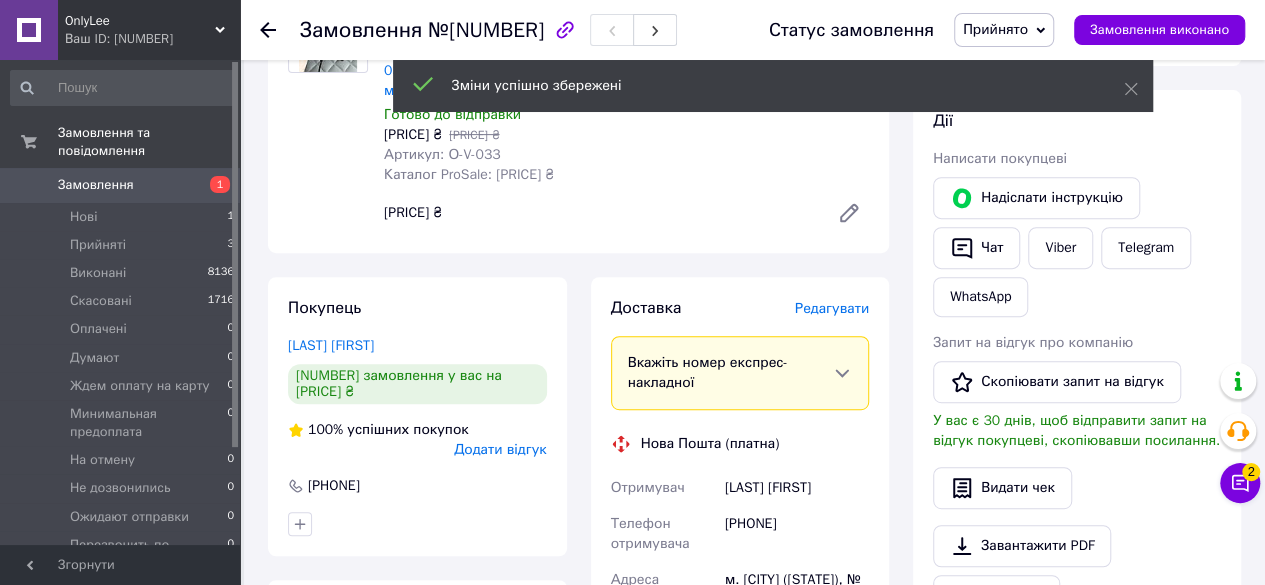 click on "Редагувати" at bounding box center [832, 308] 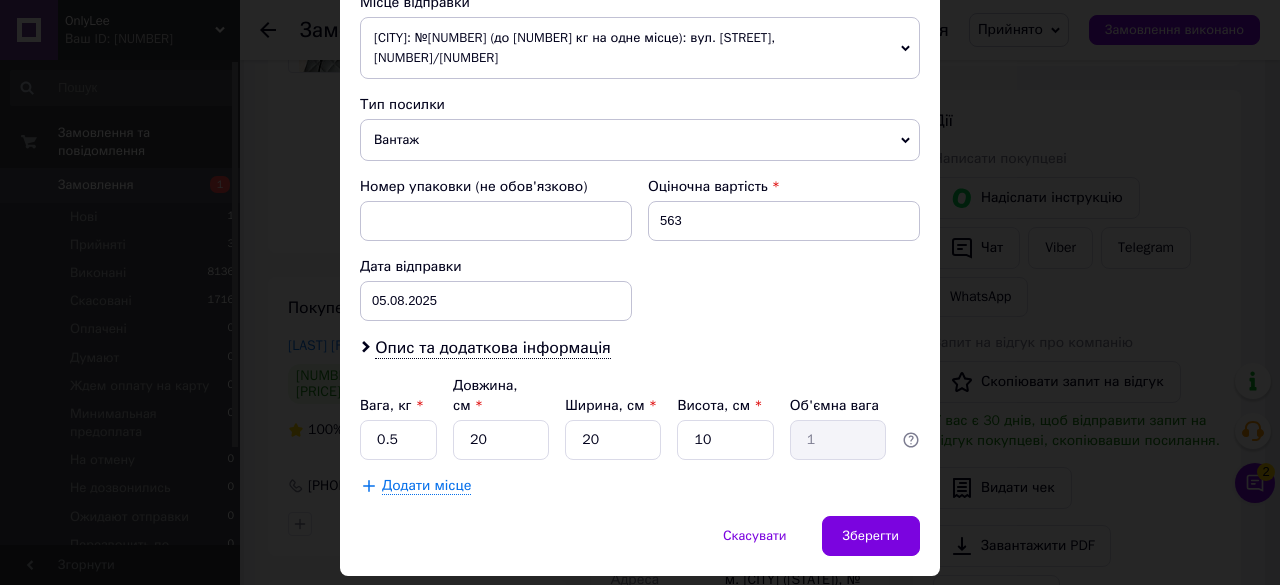scroll, scrollTop: 734, scrollLeft: 0, axis: vertical 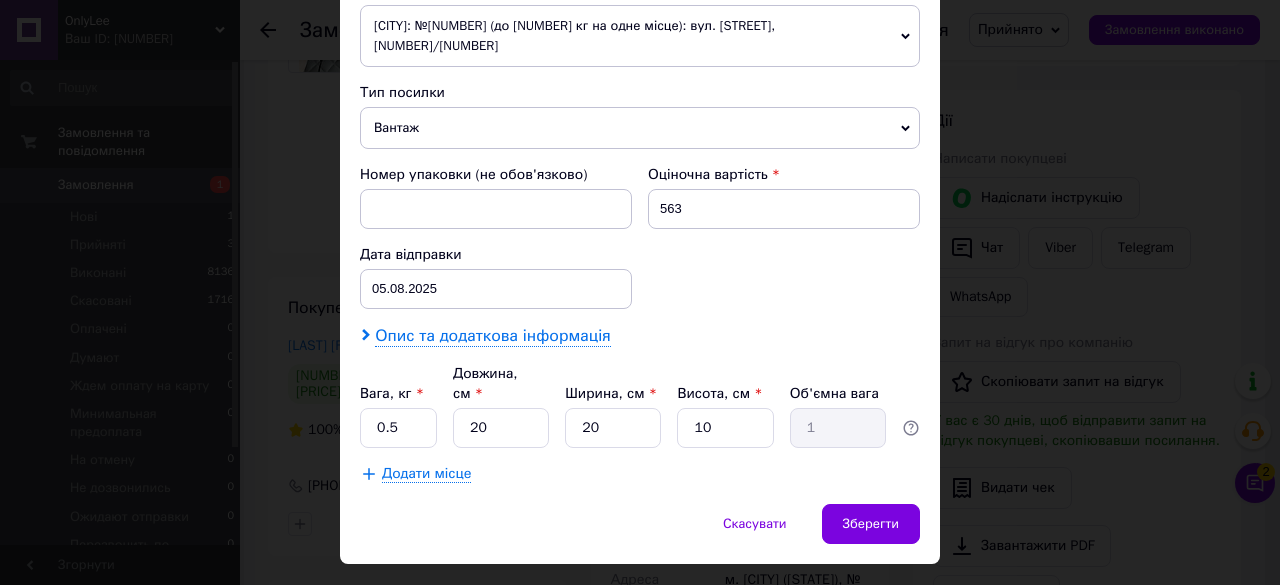 click on "Опис та додаткова інформація" at bounding box center [492, 336] 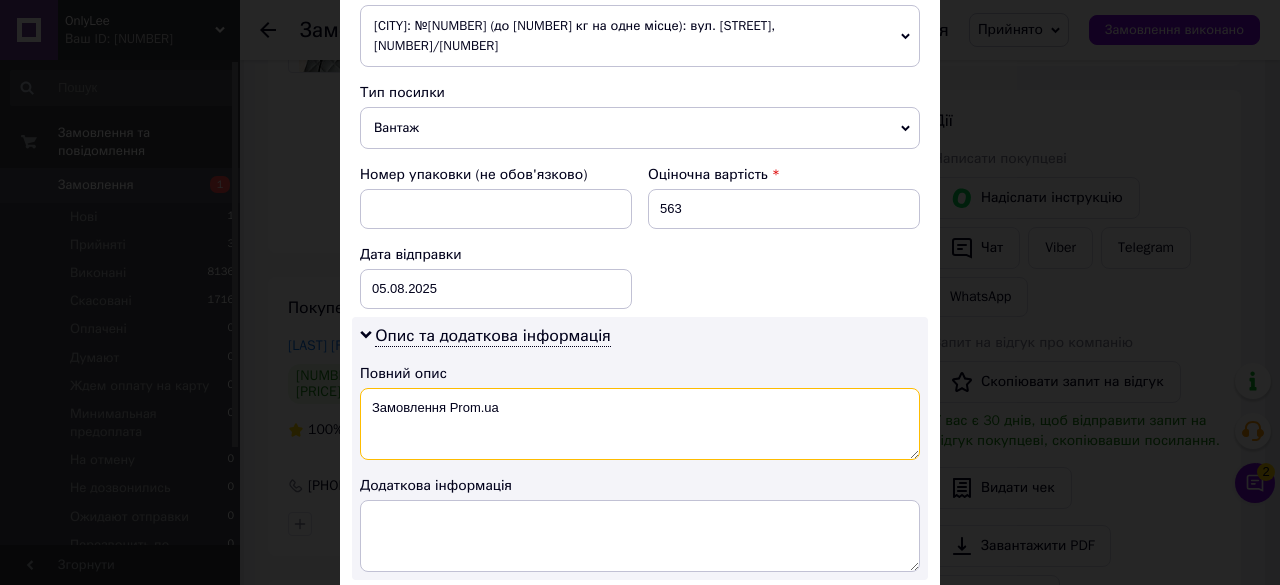 click on "Замовлення Prom.ua" at bounding box center (640, 424) 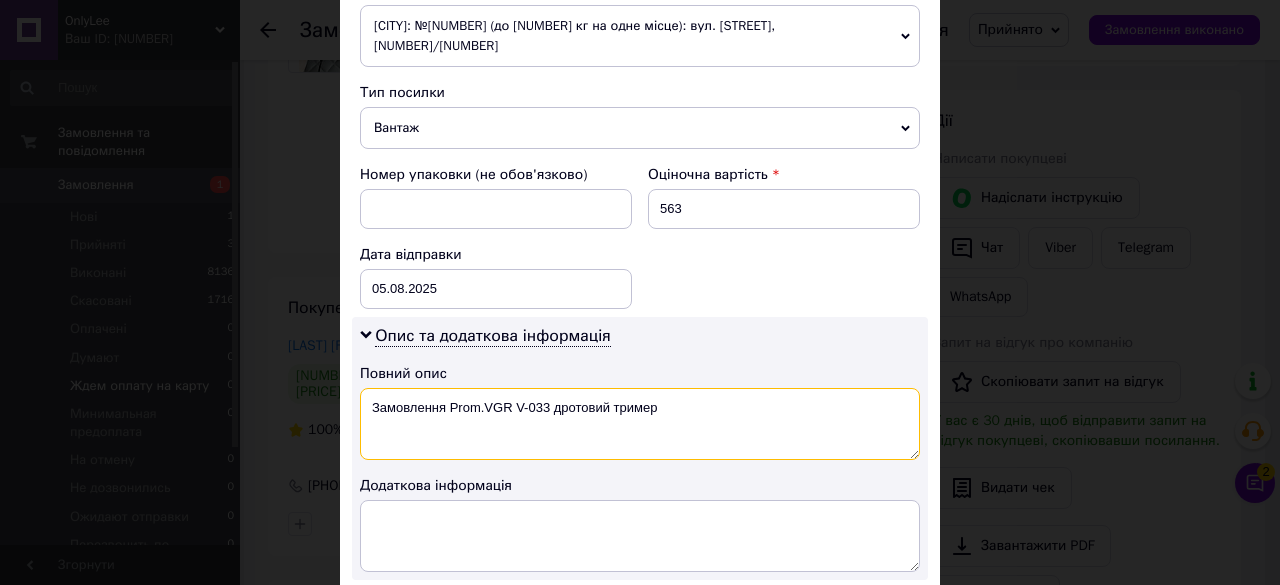 drag, startPoint x: 664, startPoint y: 380, endPoint x: 0, endPoint y: 380, distance: 664 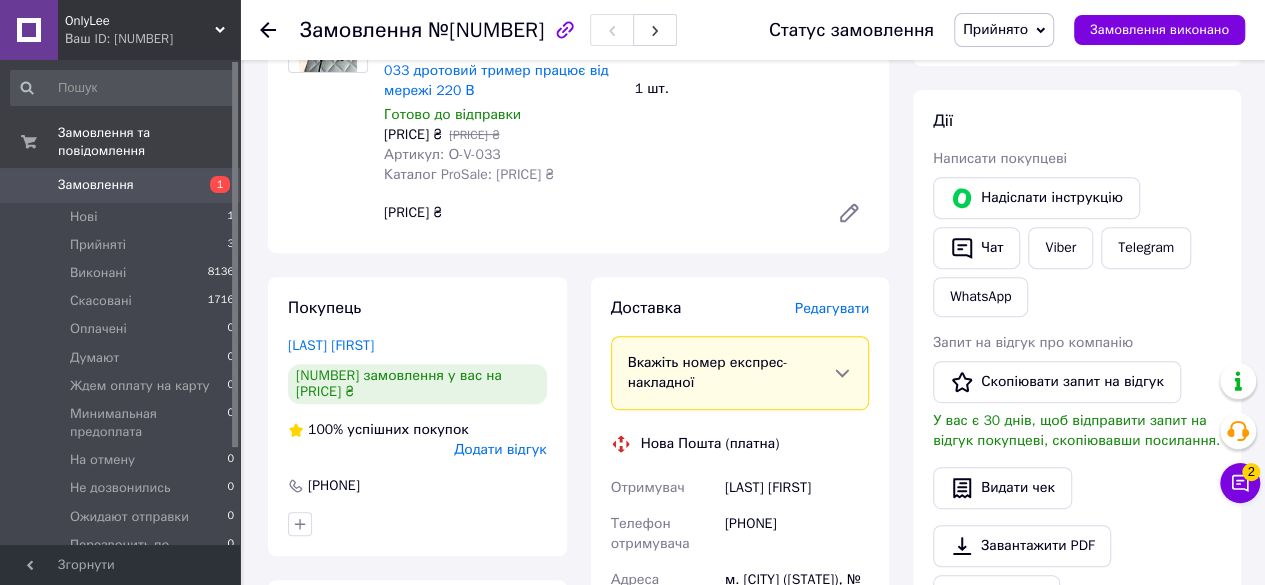 click on "Доставка Редагувати" at bounding box center (740, 308) 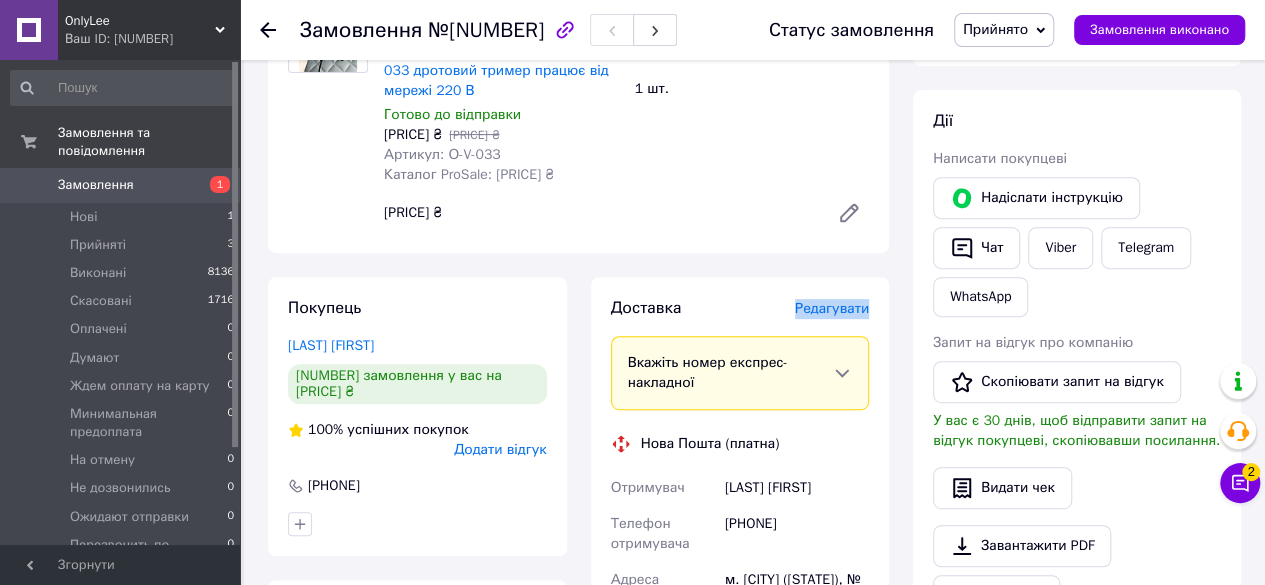 click on "Редагувати" at bounding box center (832, 309) 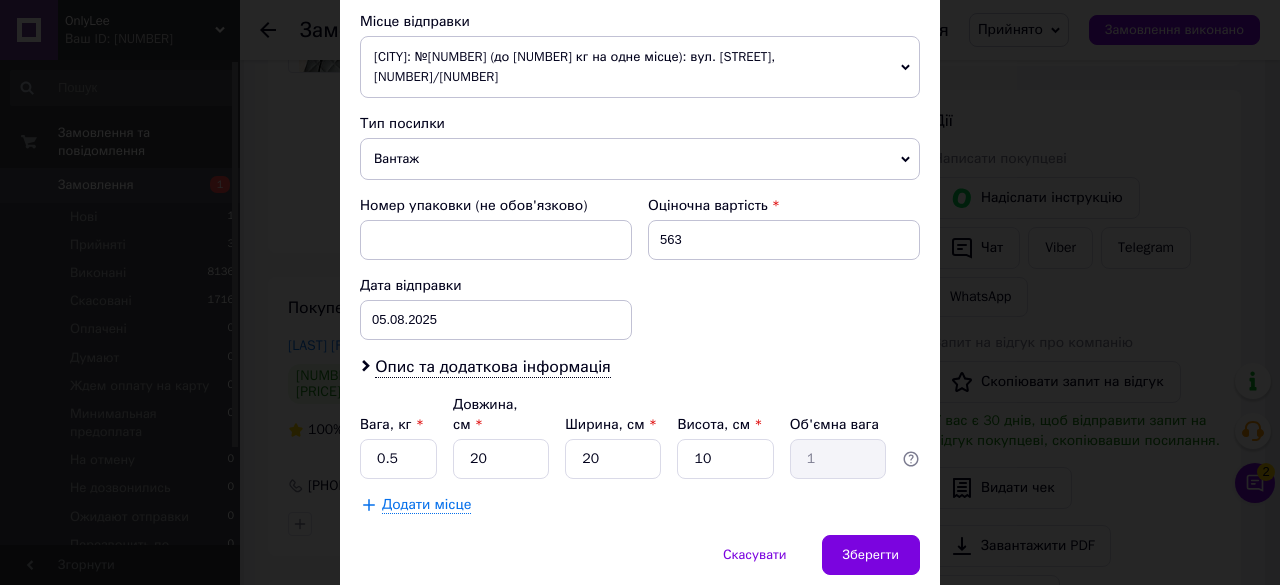scroll, scrollTop: 734, scrollLeft: 0, axis: vertical 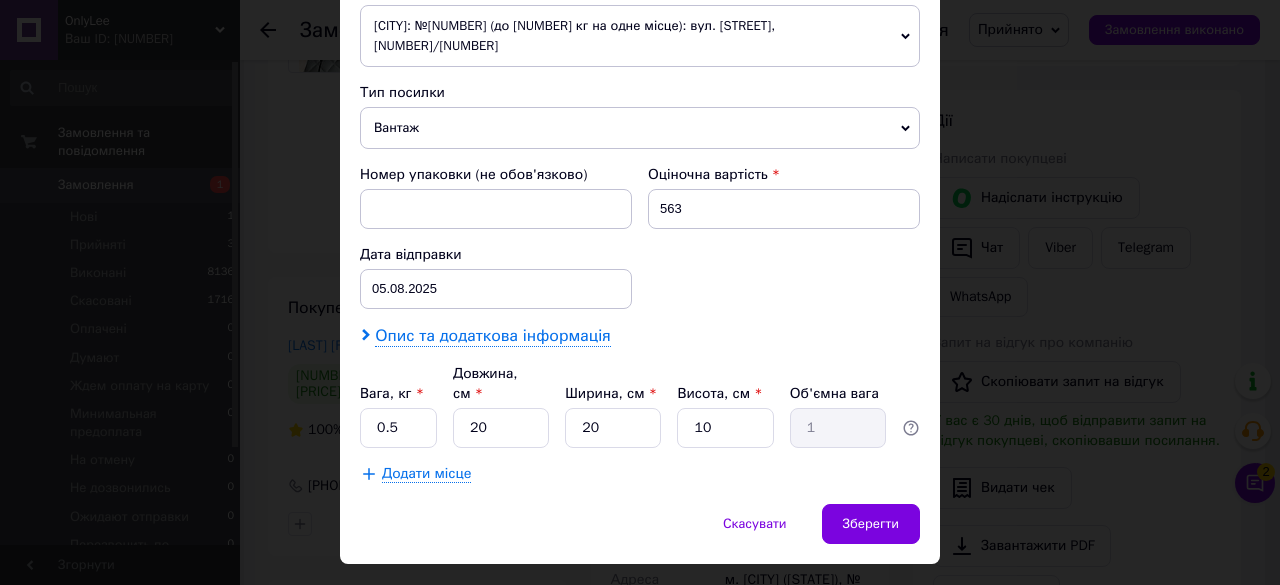 click on "Опис та додаткова інформація" at bounding box center (492, 336) 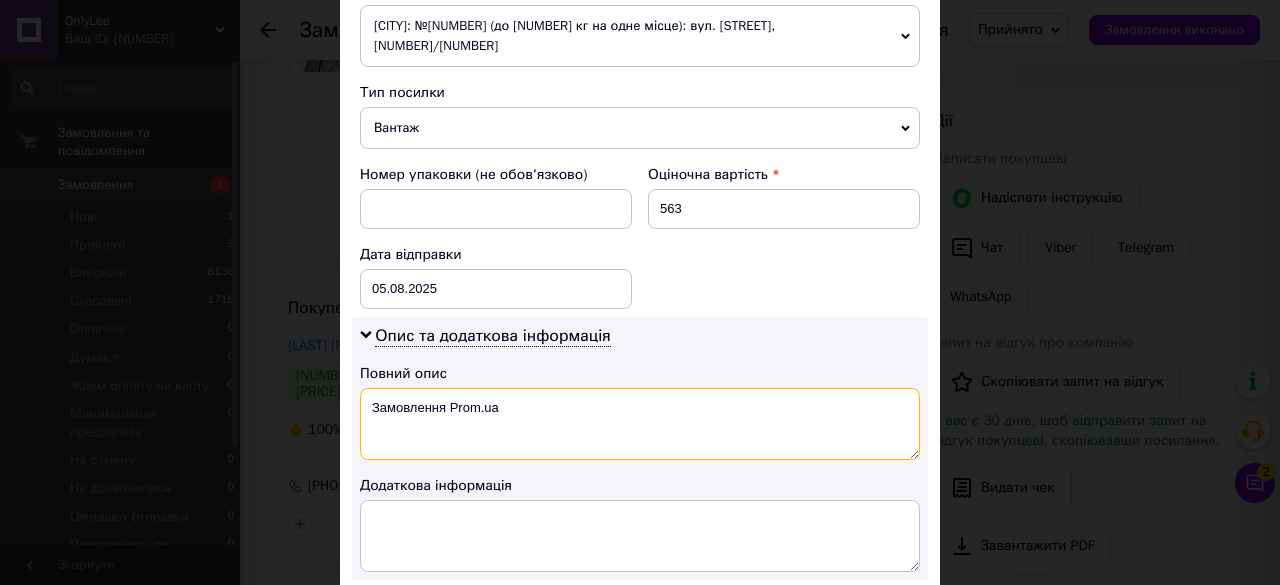 click on "Замовлення Prom.ua" at bounding box center (640, 424) 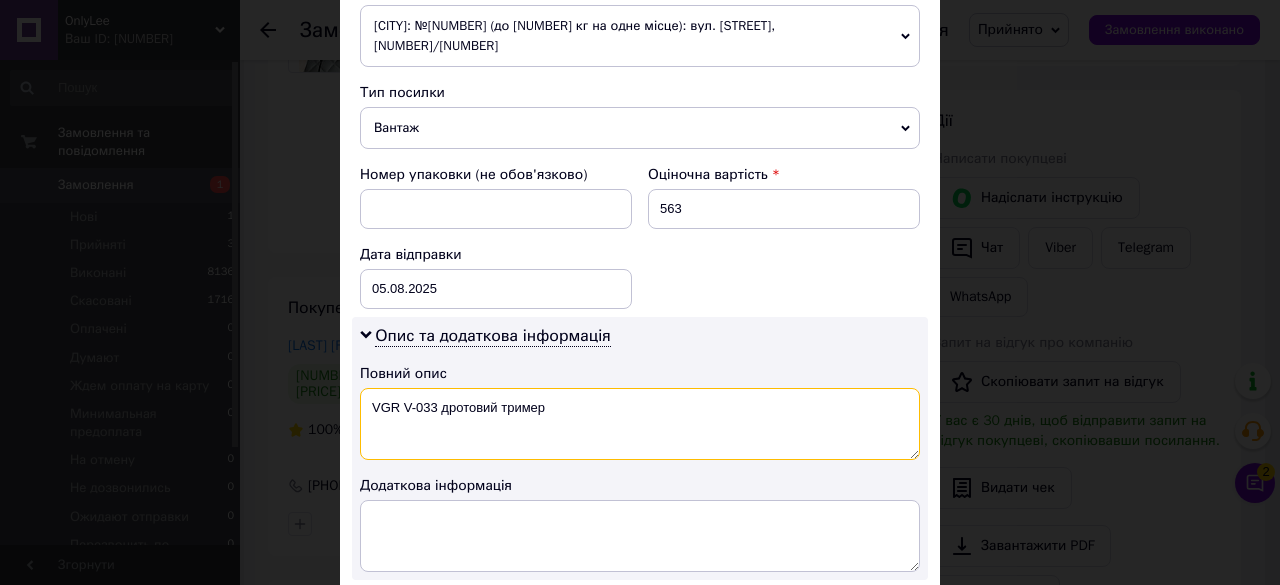 type on "VGR V-033 дротовий тример" 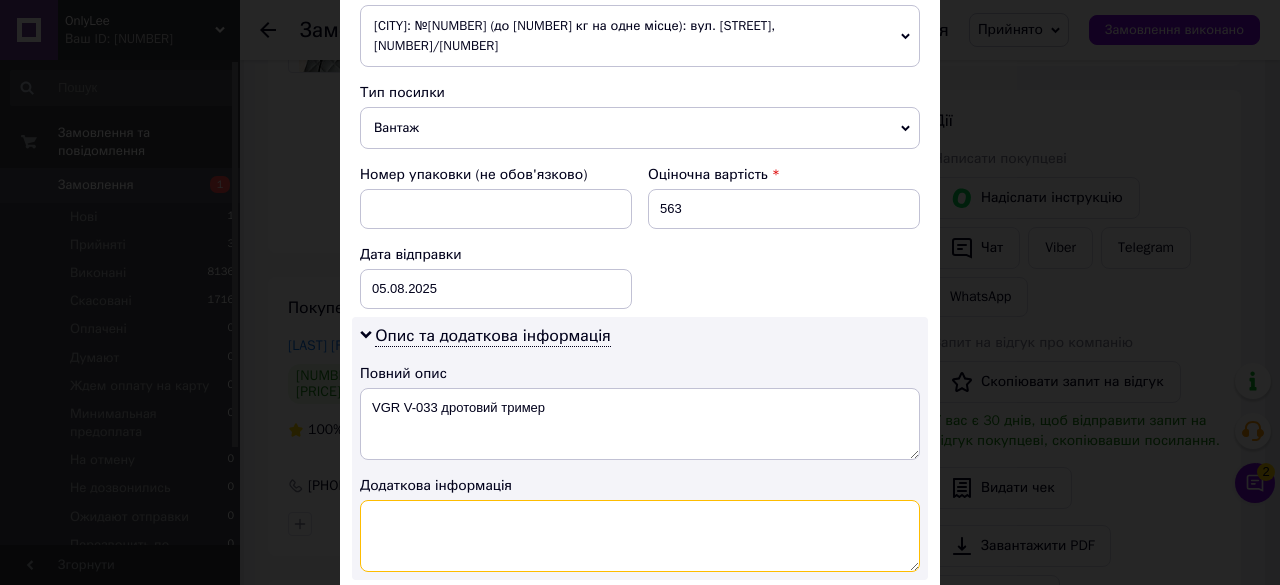 click at bounding box center (640, 536) 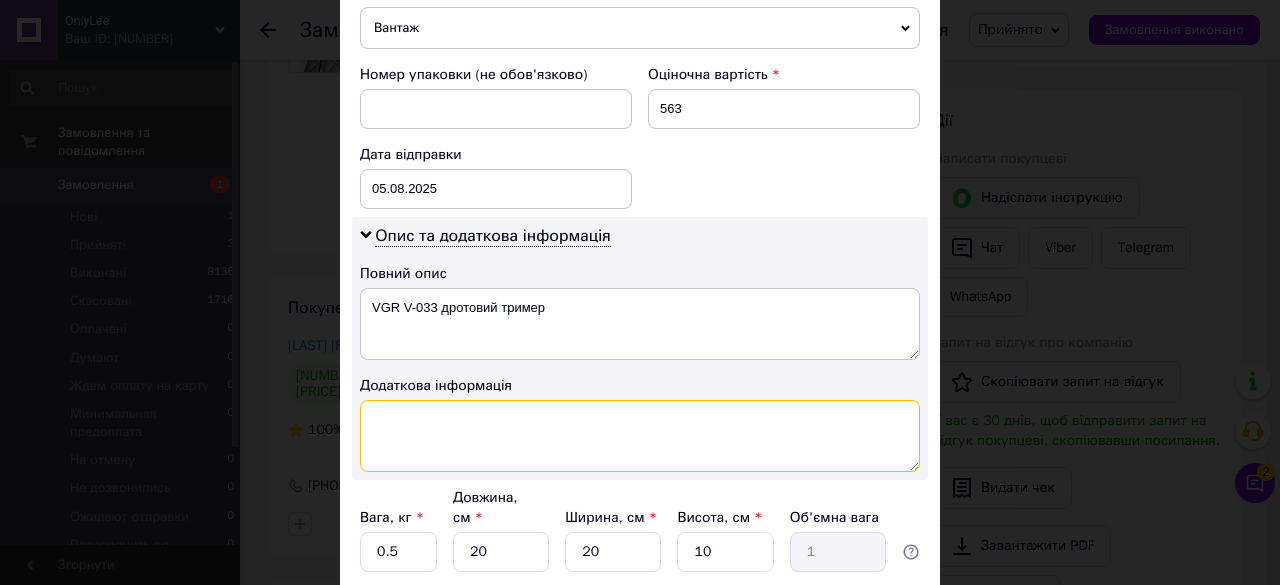 paste on "VGR V-033 дротовий тример" 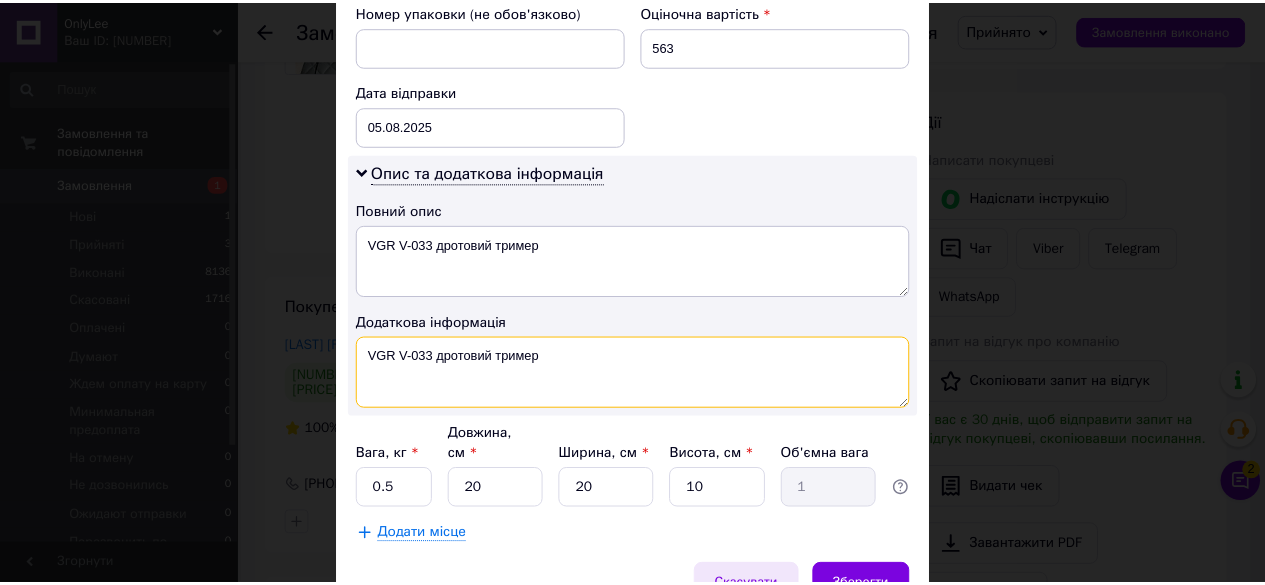 scroll, scrollTop: 956, scrollLeft: 0, axis: vertical 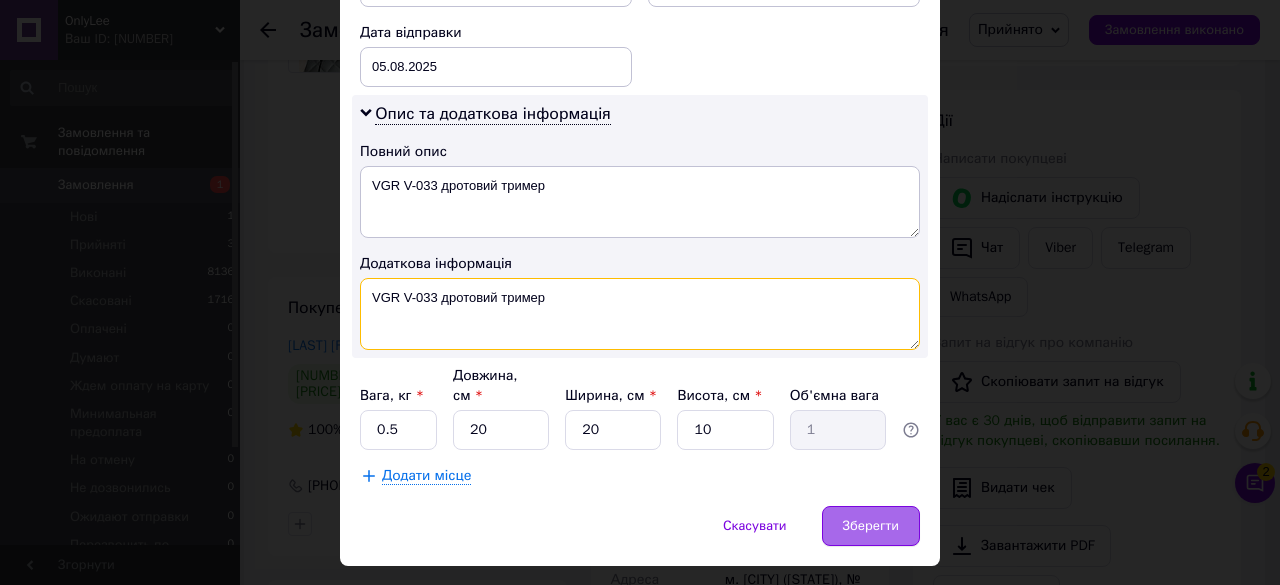 type on "VGR V-033 дротовий тример" 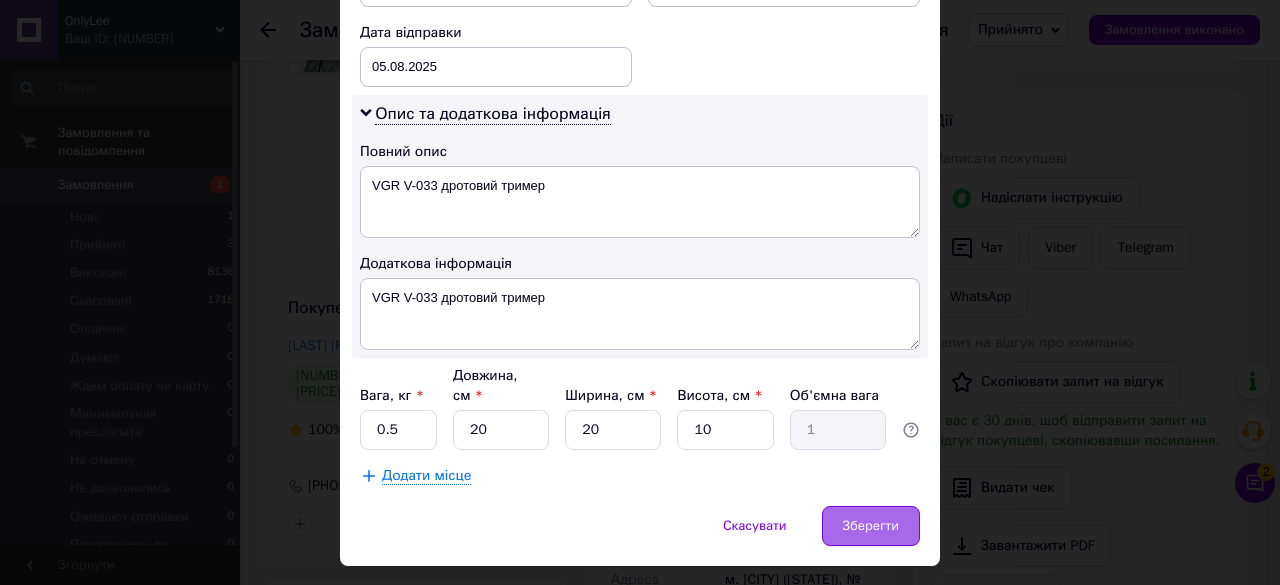 click on "Зберегти" at bounding box center (871, 526) 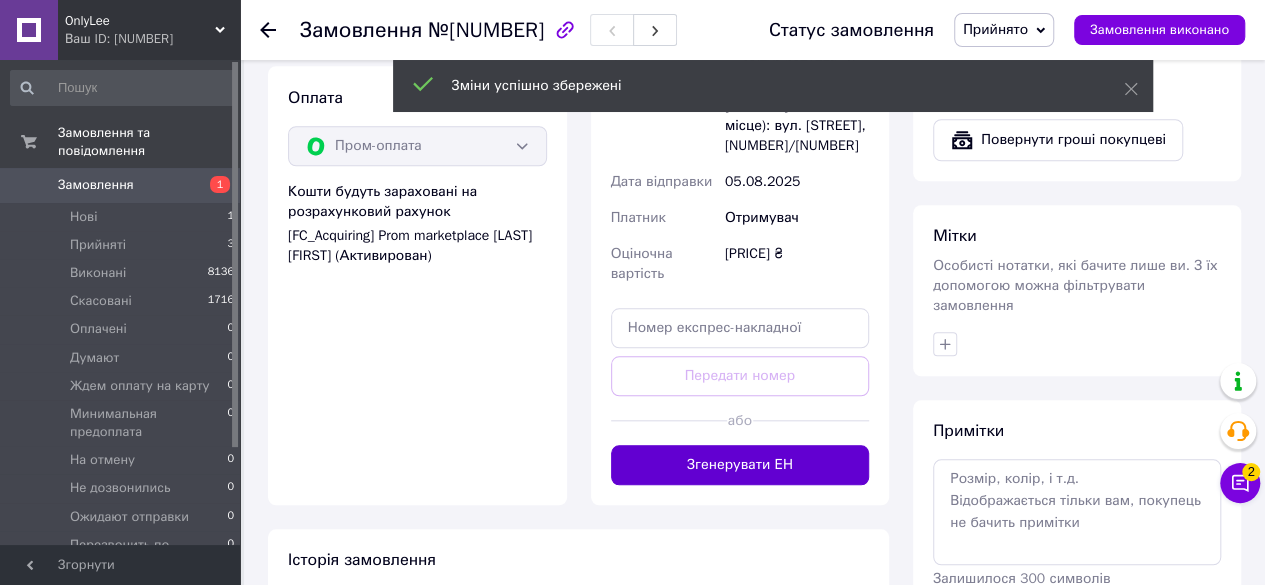 scroll, scrollTop: 900, scrollLeft: 0, axis: vertical 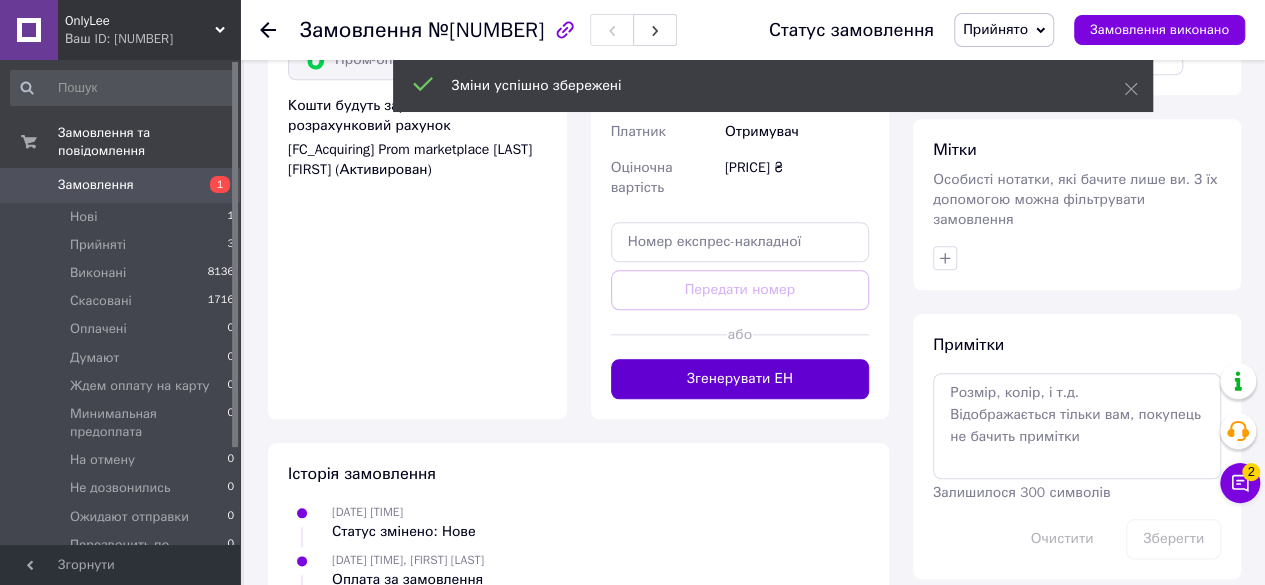click on "Згенерувати ЕН" at bounding box center [740, 379] 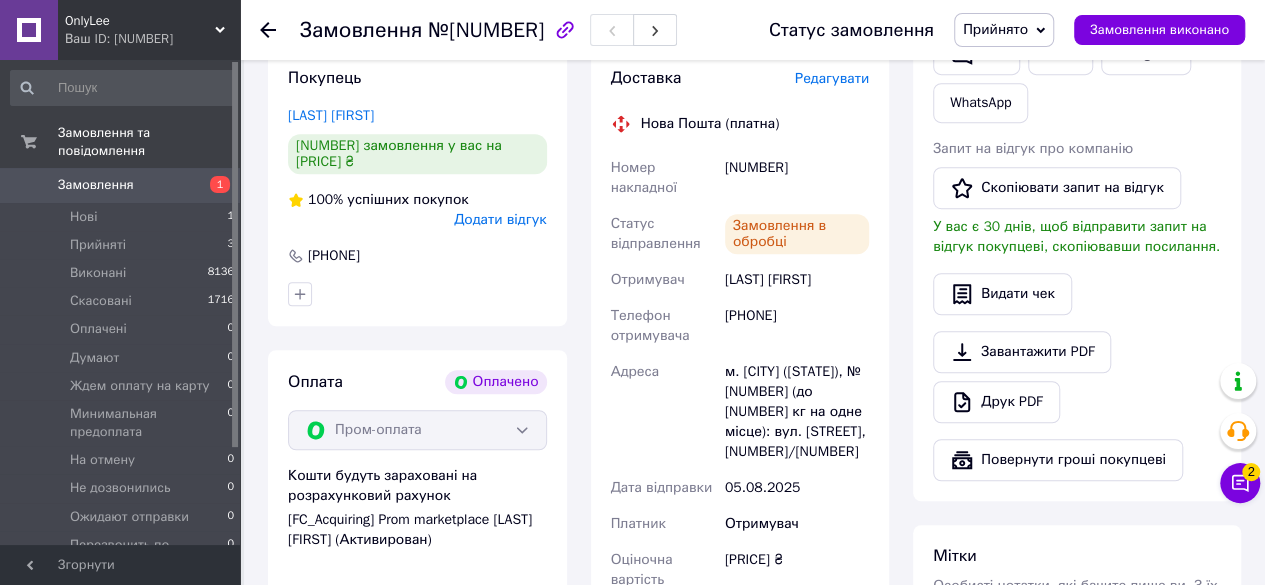 scroll, scrollTop: 500, scrollLeft: 0, axis: vertical 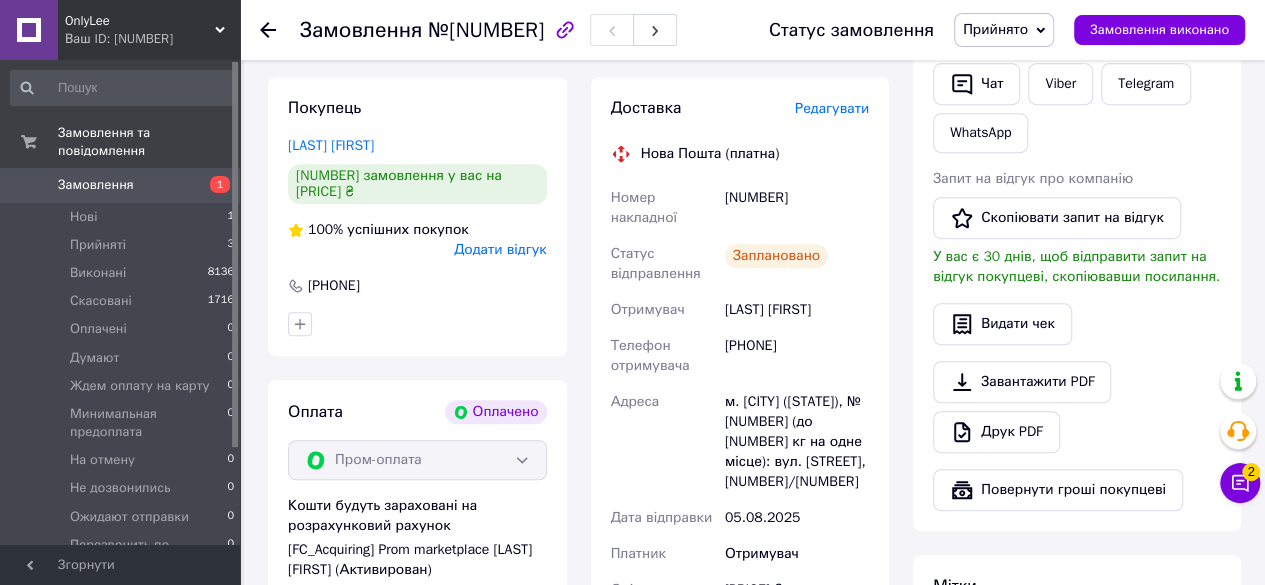 click on "[NUMBER]" at bounding box center (797, 208) 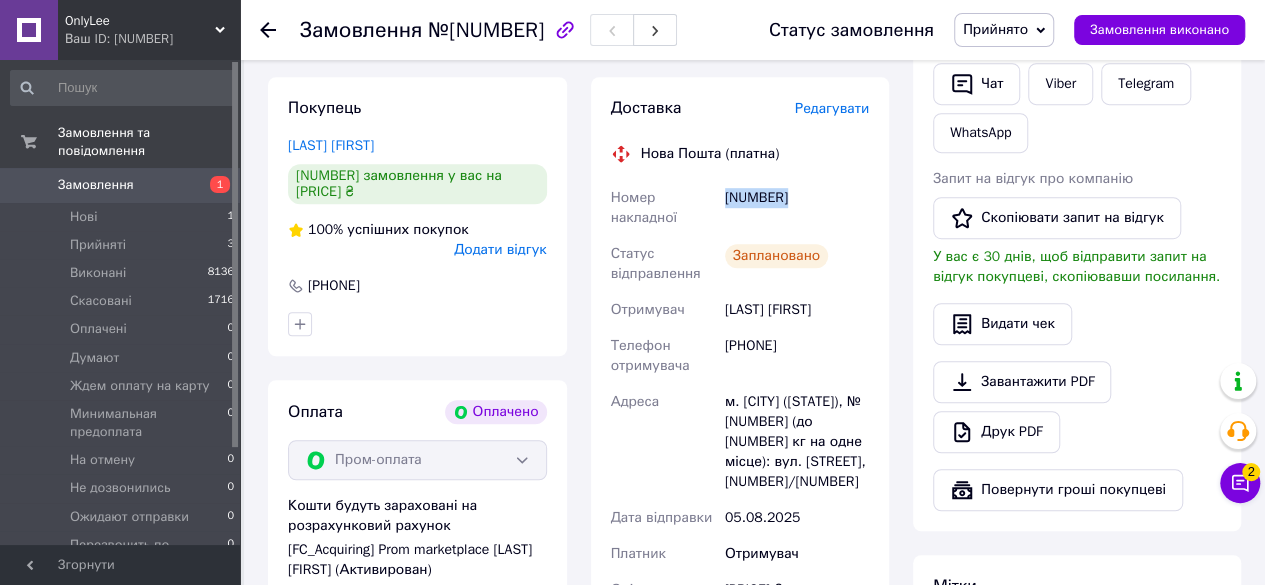 click on "[NUMBER]" at bounding box center (797, 208) 